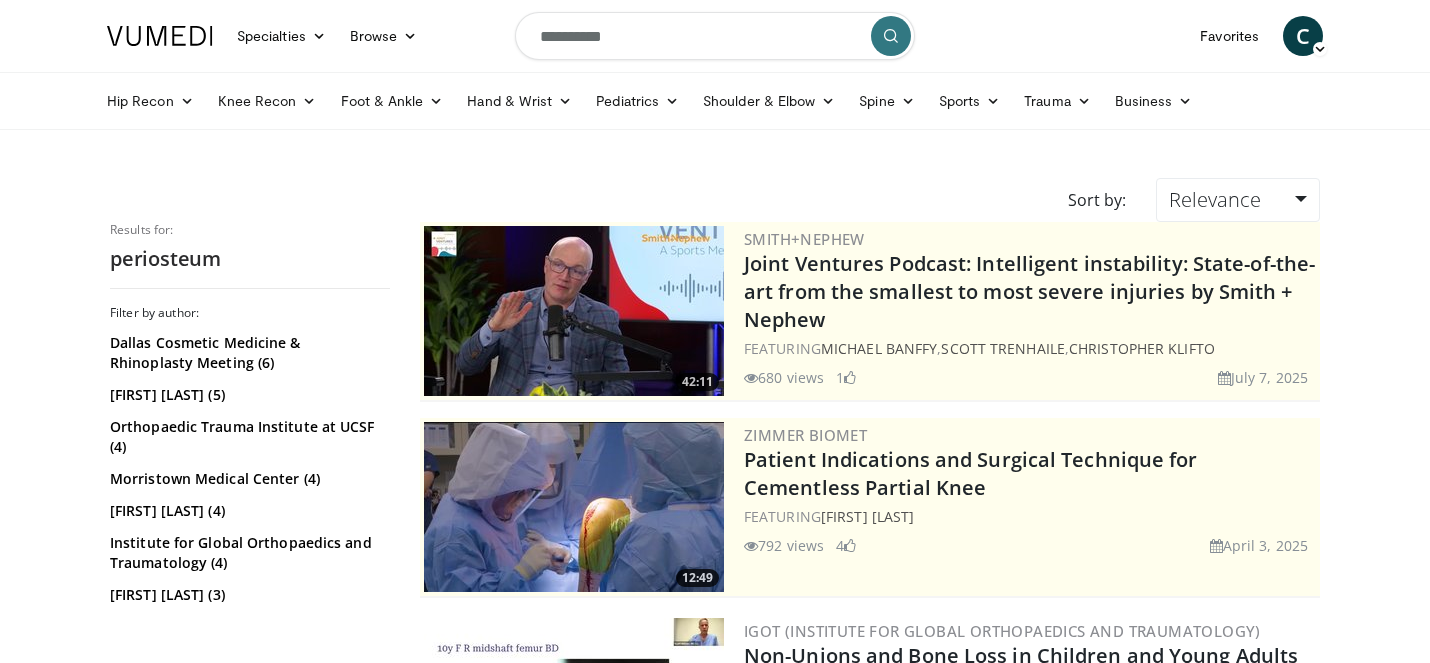 scroll, scrollTop: 0, scrollLeft: 0, axis: both 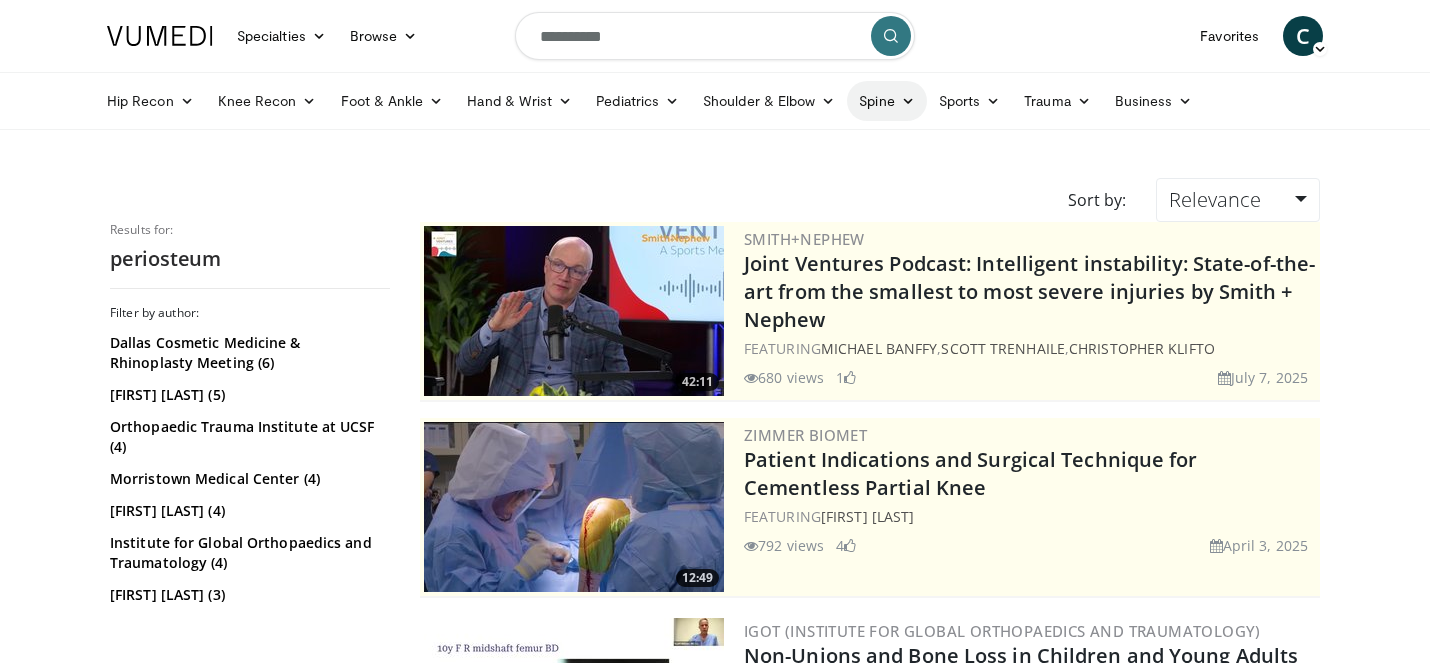 click on "Spine" at bounding box center (886, 101) 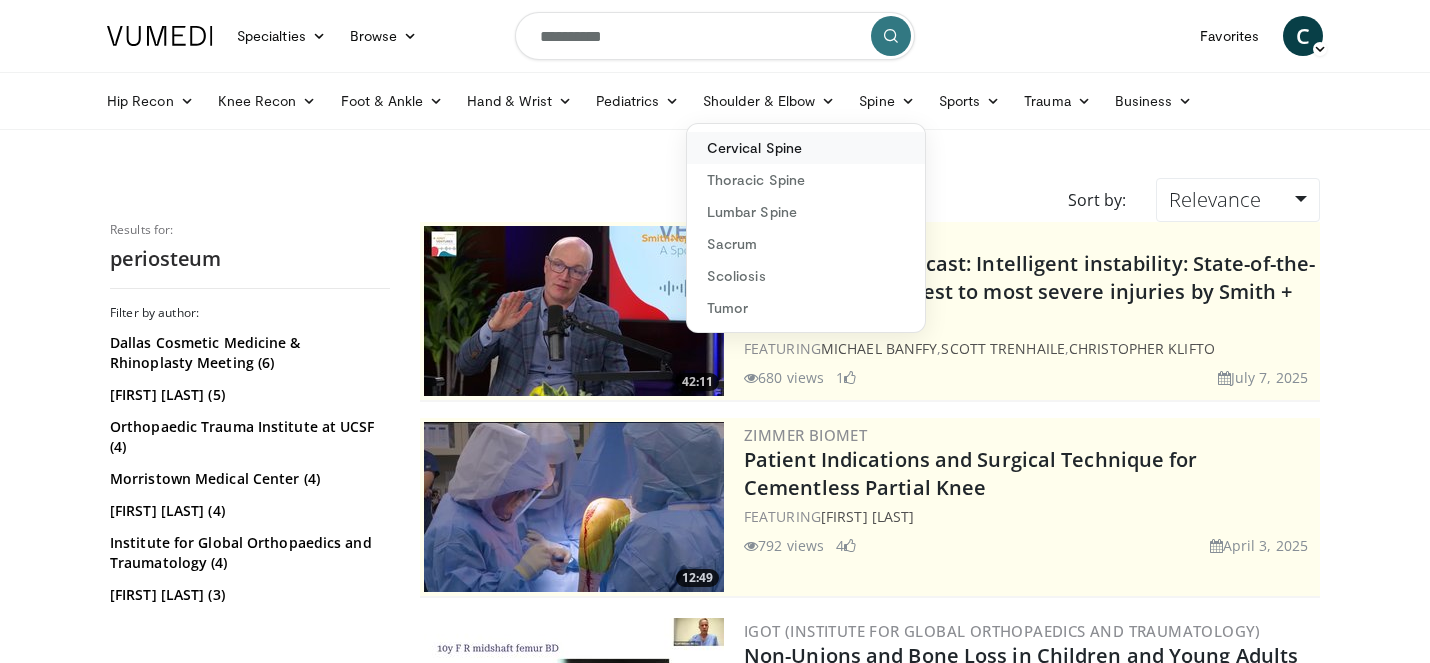 click on "Cervical Spine" at bounding box center [806, 148] 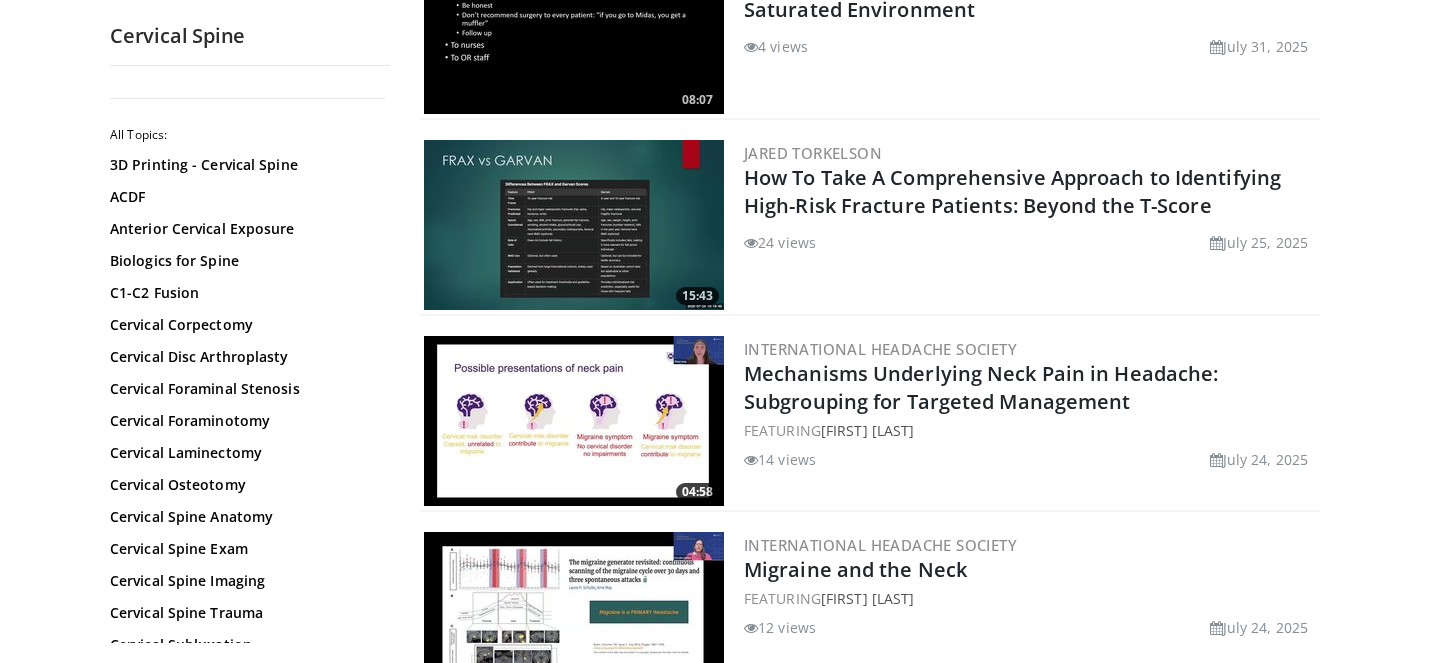 scroll, scrollTop: 281, scrollLeft: 0, axis: vertical 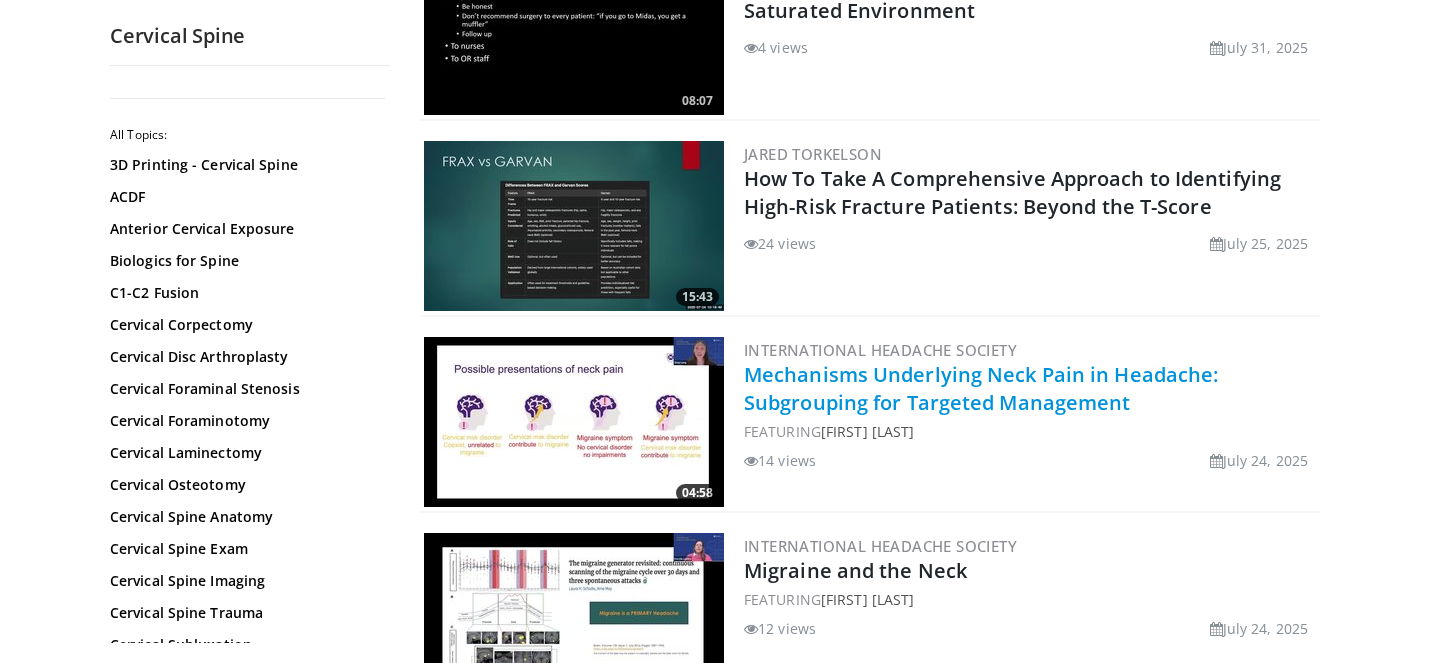 click on "Mechanisms Underlying Neck Pain in Headache: Subgrouping for Targeted Management" at bounding box center (981, 388) 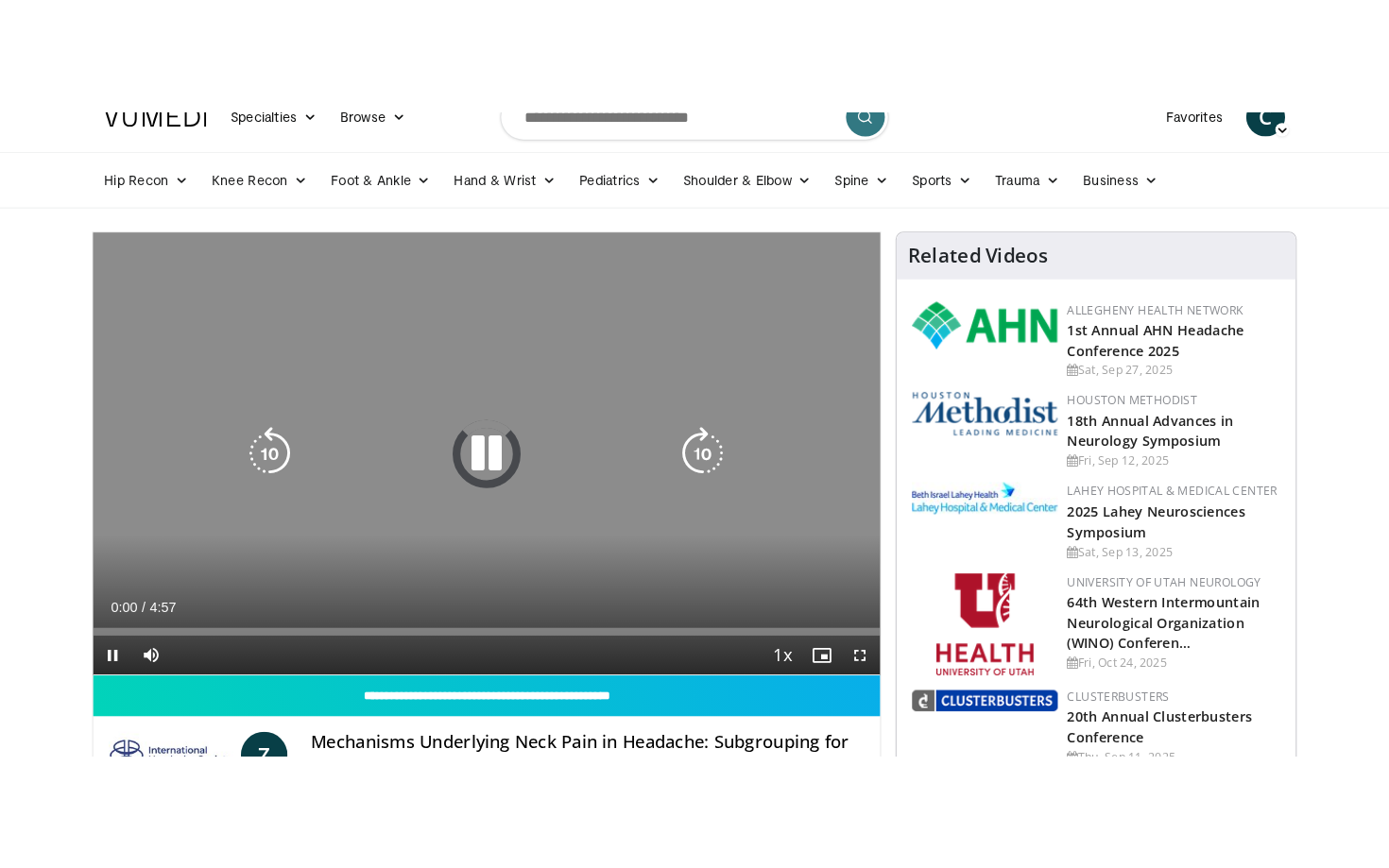 scroll, scrollTop: 40, scrollLeft: 0, axis: vertical 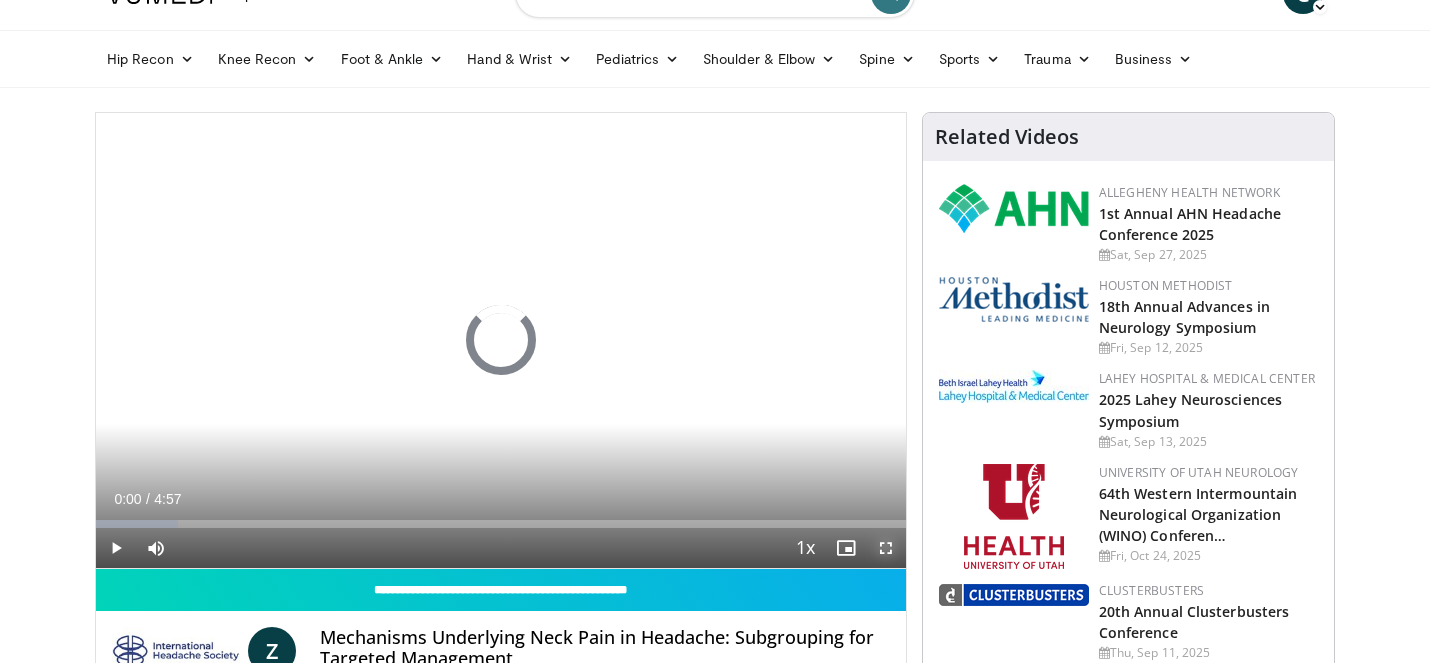 click at bounding box center [886, 548] 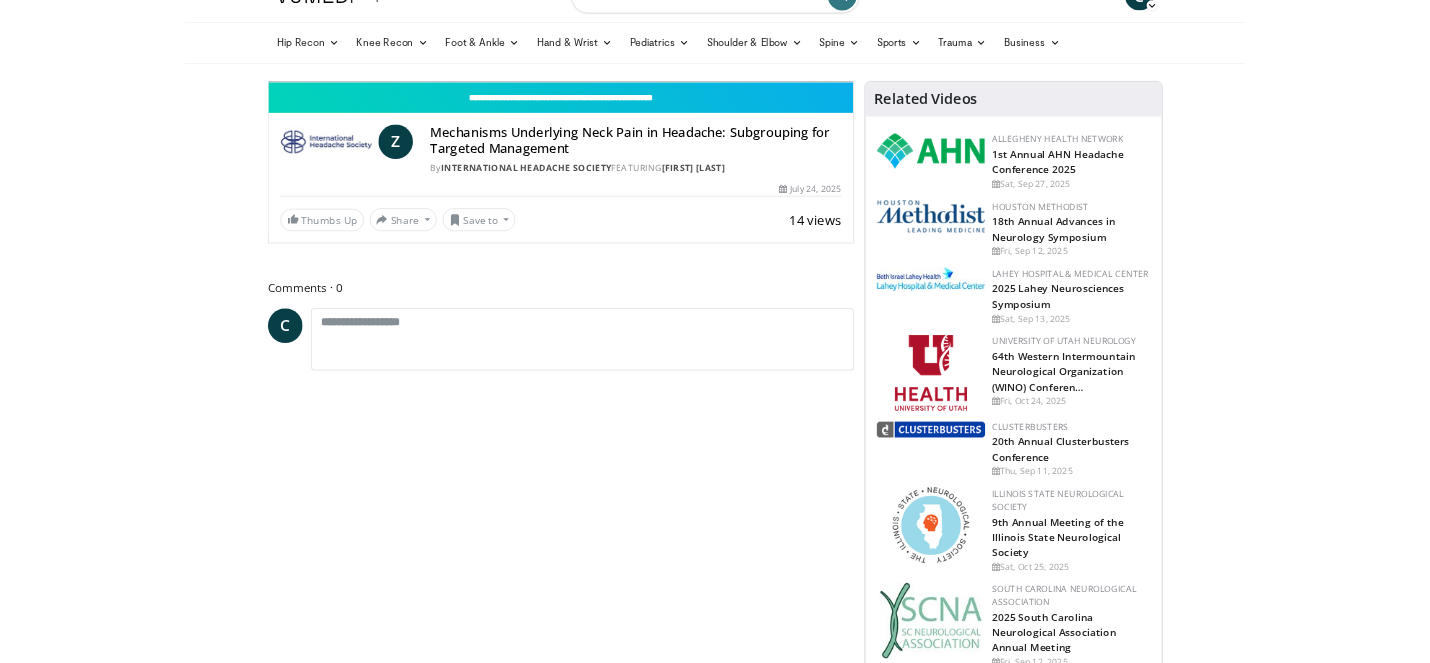 scroll, scrollTop: 0, scrollLeft: 0, axis: both 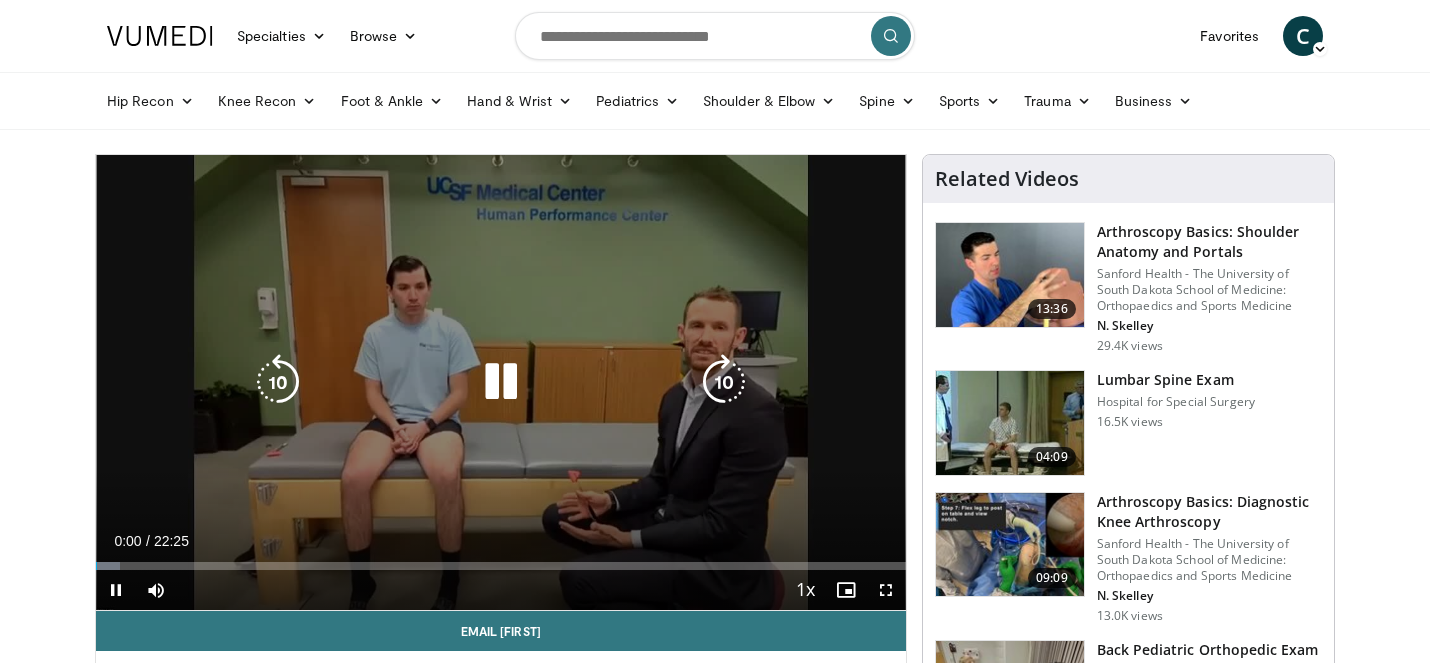 click at bounding box center (501, 382) 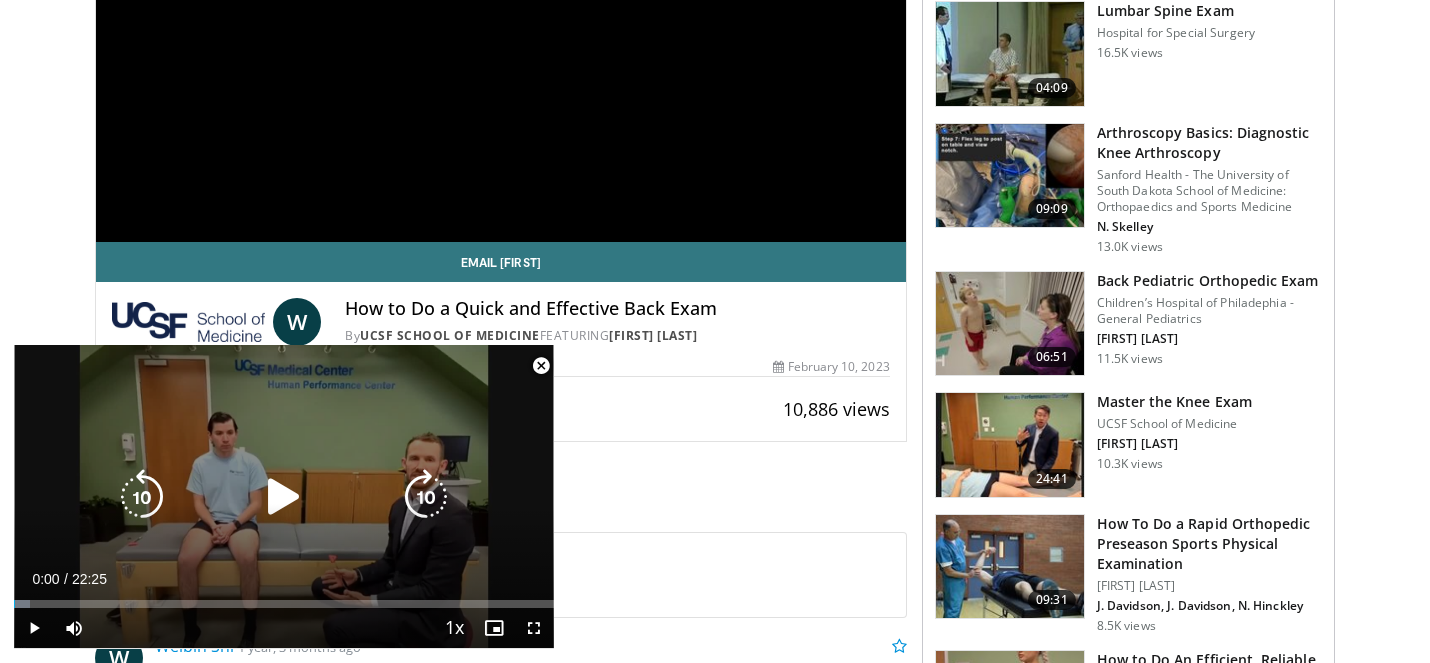 scroll, scrollTop: 370, scrollLeft: 0, axis: vertical 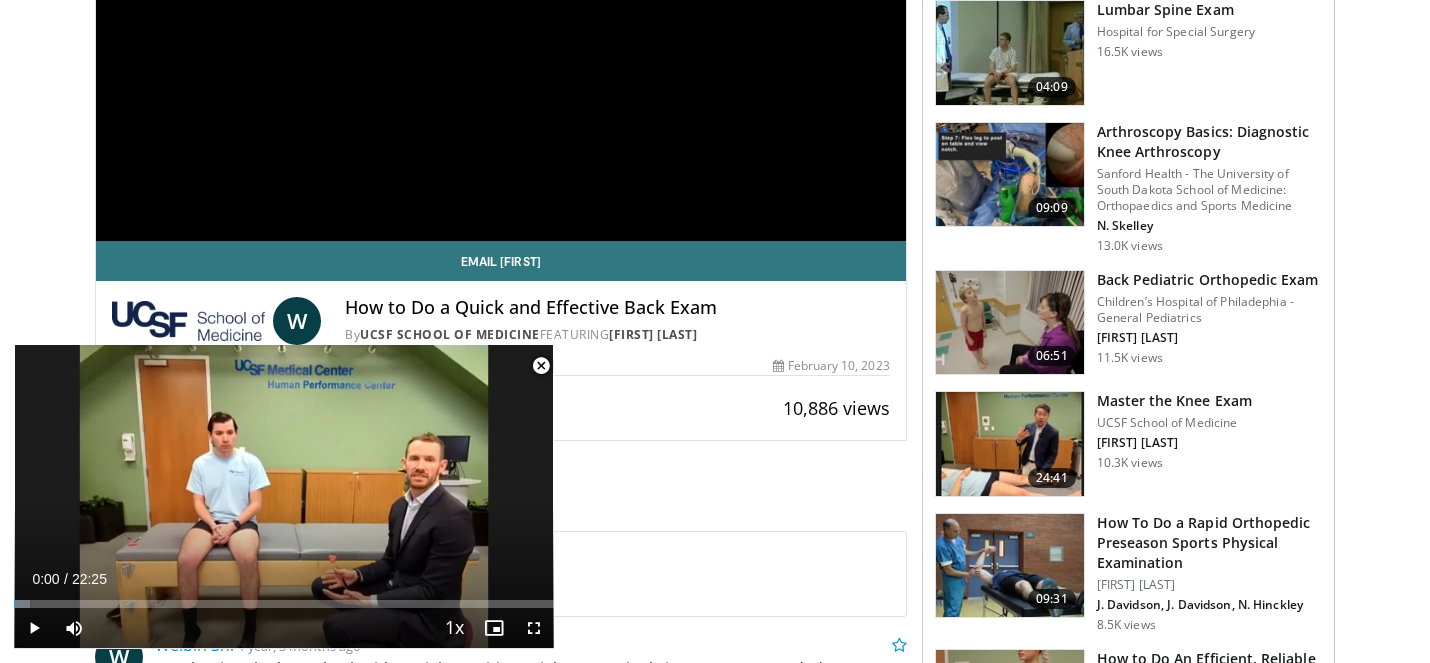 click at bounding box center [541, 366] 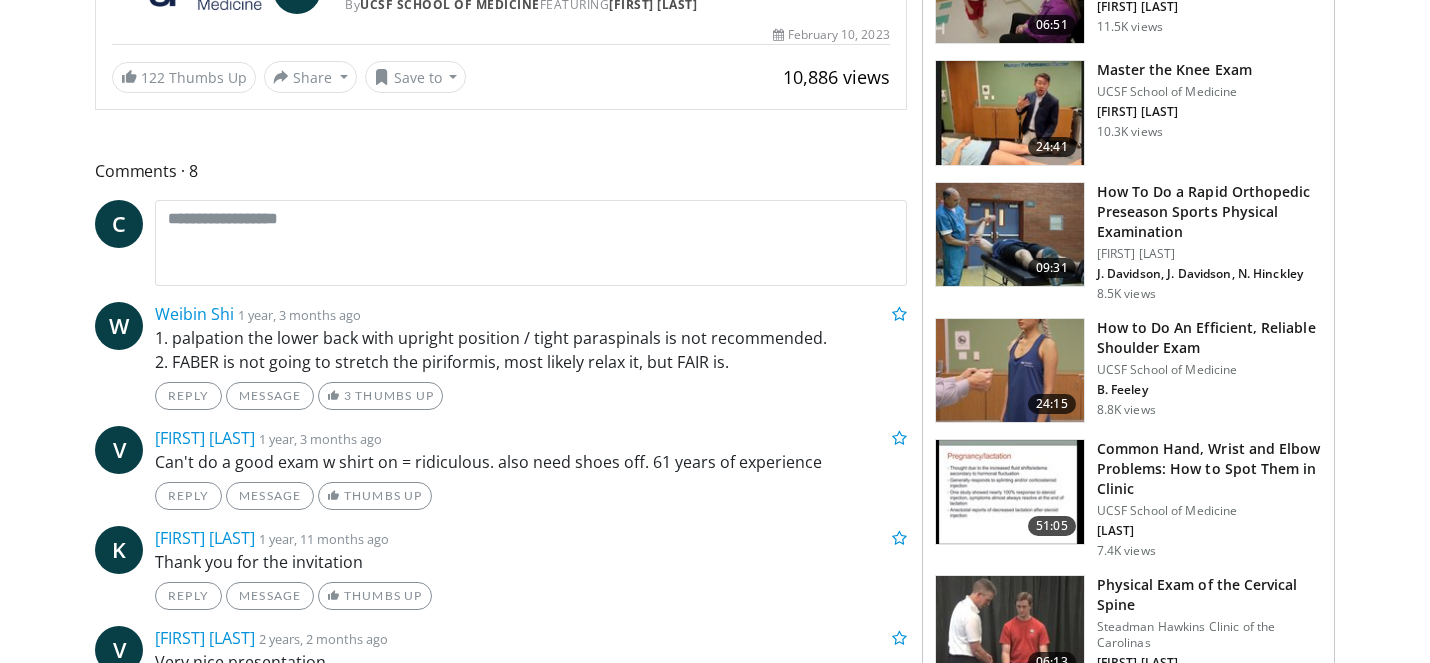 scroll, scrollTop: 702, scrollLeft: 0, axis: vertical 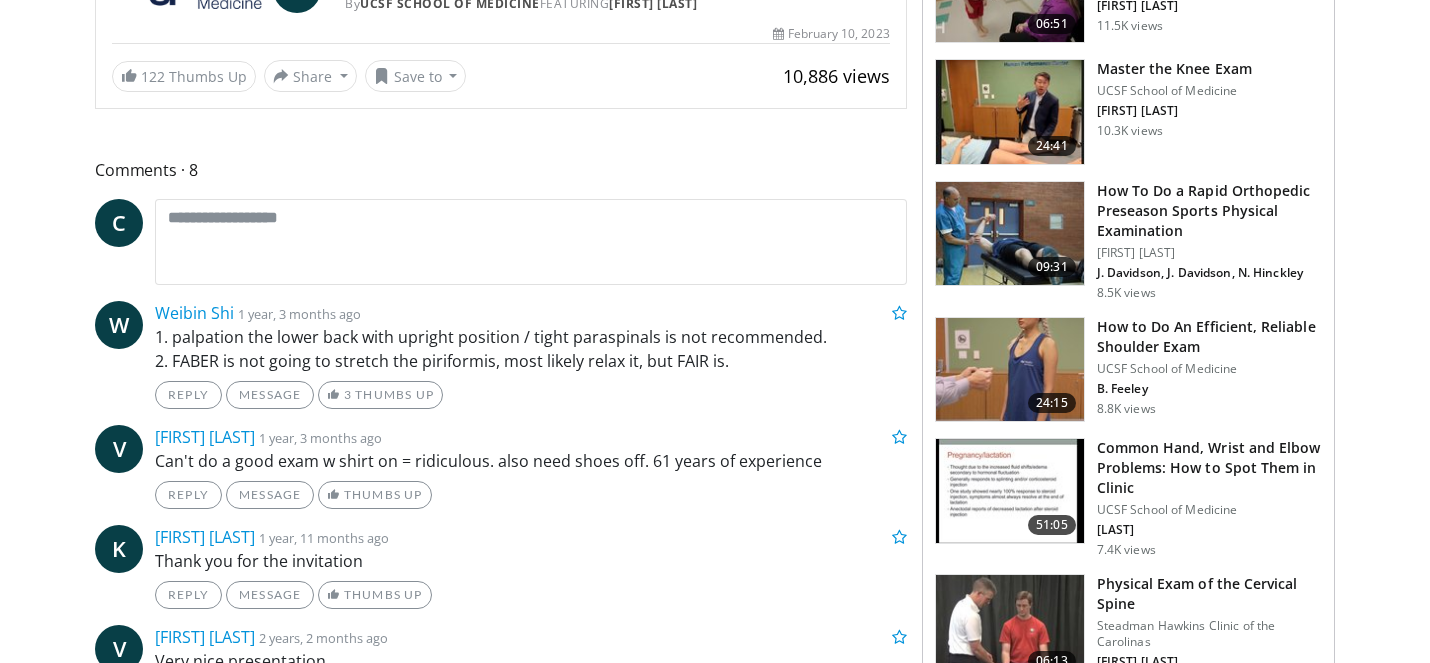 click on "W
Weibin Shi    1 year, 3 months ago
1. palpation the lower back with upright position / tight paraspinals is not recommended. 2. FABER is not going to stretch the piriformis, most likely relax it, but FAIR is.
Reply
Message
3
Thumbs Up
V
Vincent Granowicz    1 year, 3 months ago" at bounding box center (501, 719) 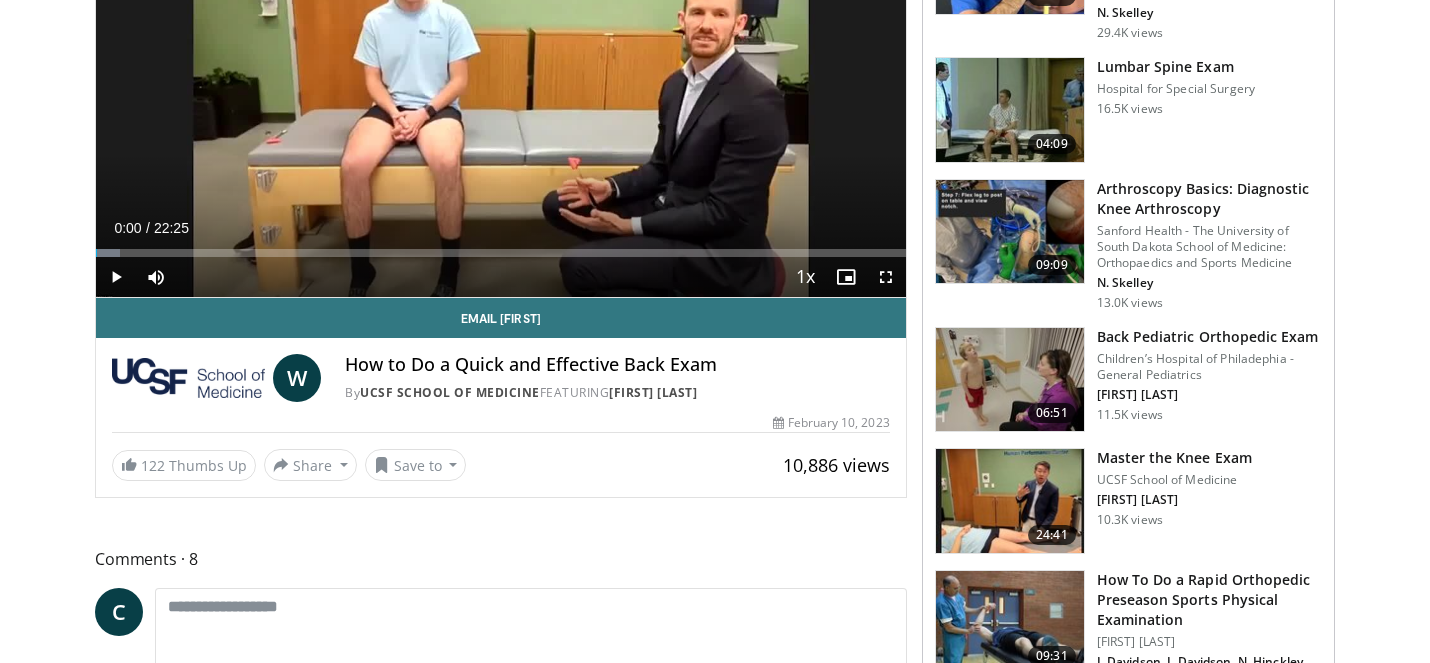 scroll, scrollTop: 0, scrollLeft: 0, axis: both 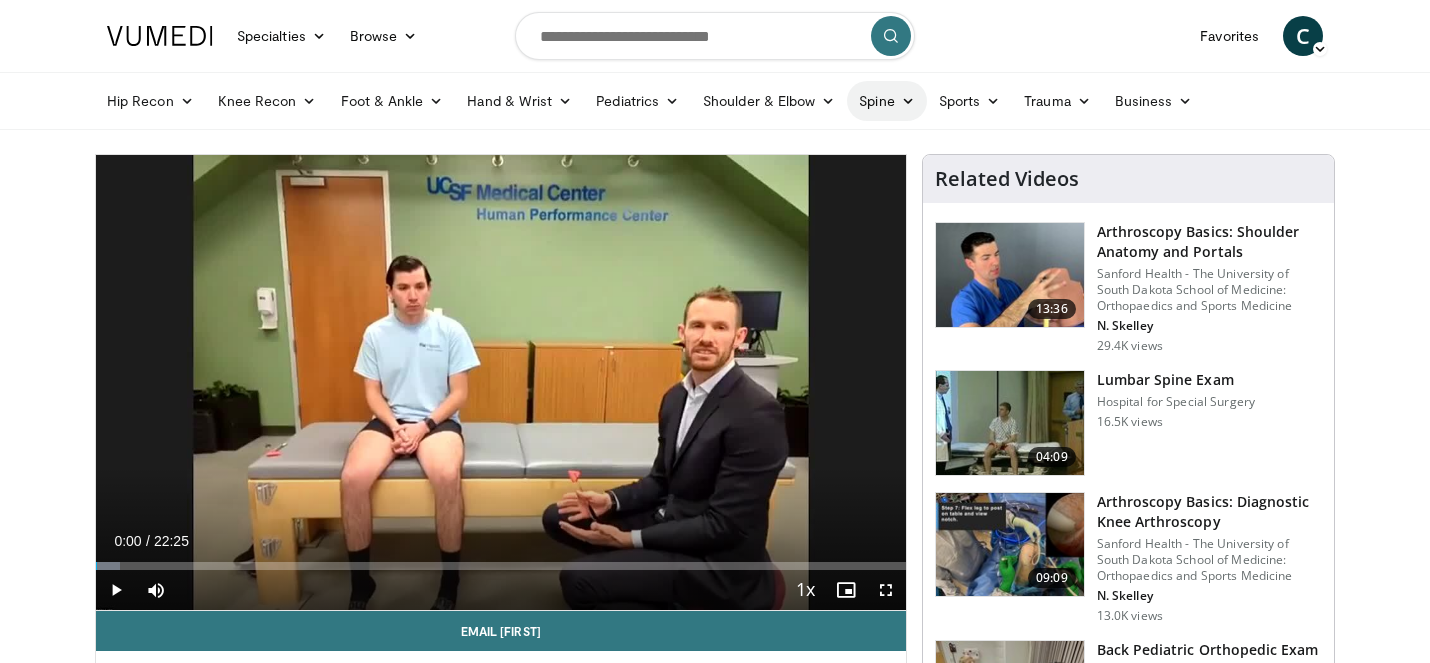 click on "Spine" at bounding box center (886, 101) 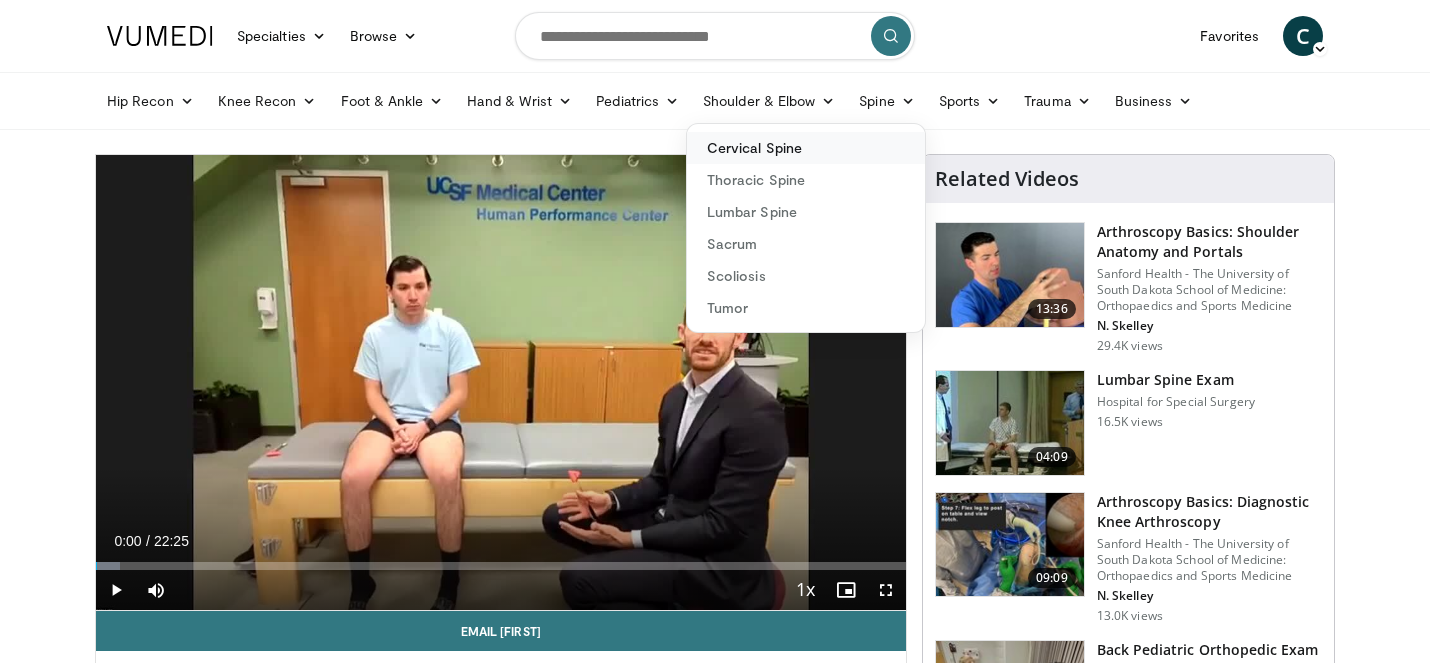 click on "Cervical Spine" at bounding box center [806, 148] 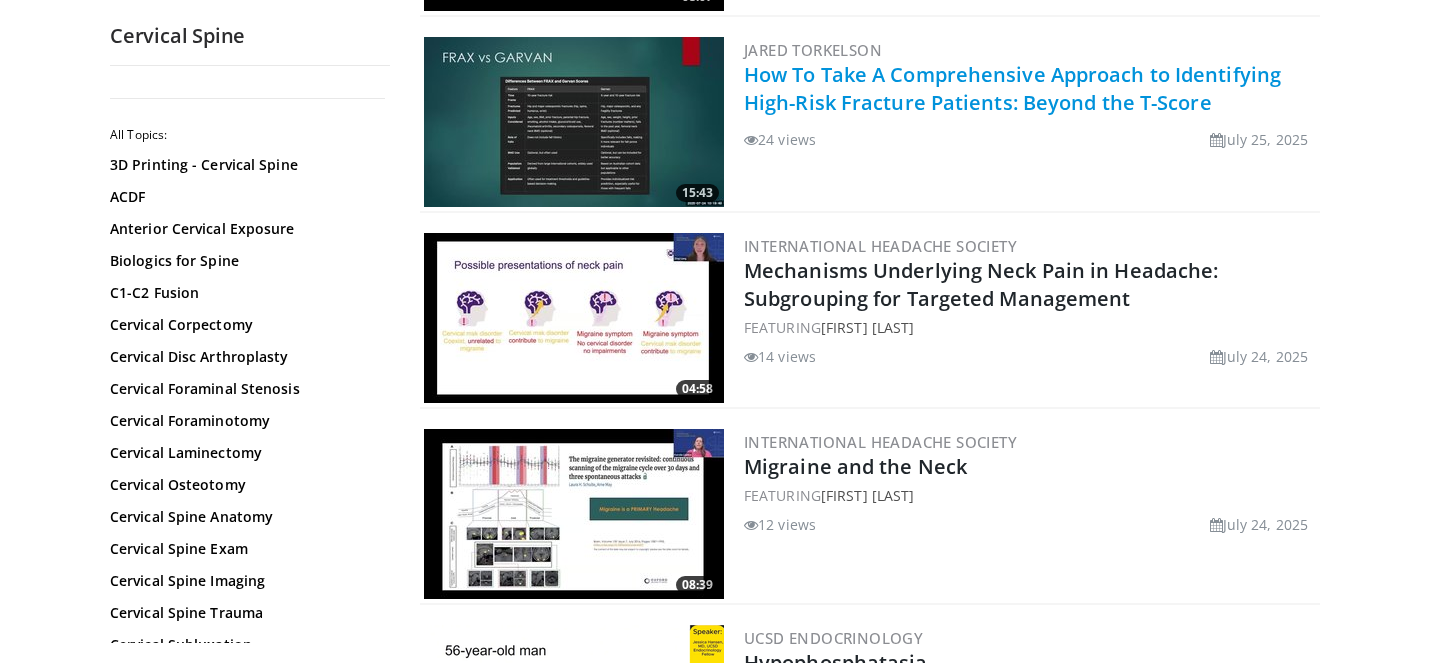 scroll, scrollTop: 541, scrollLeft: 0, axis: vertical 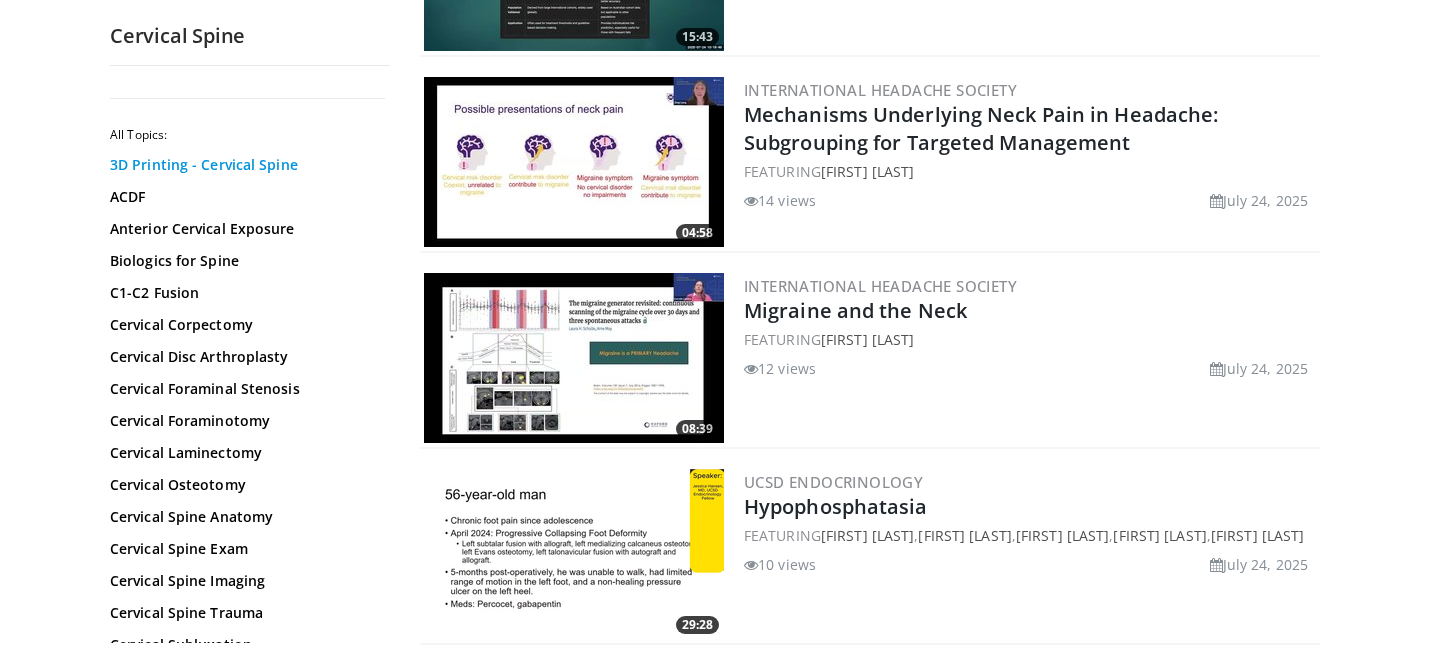 click on "3D Printing - Cervical Spine" at bounding box center [245, 165] 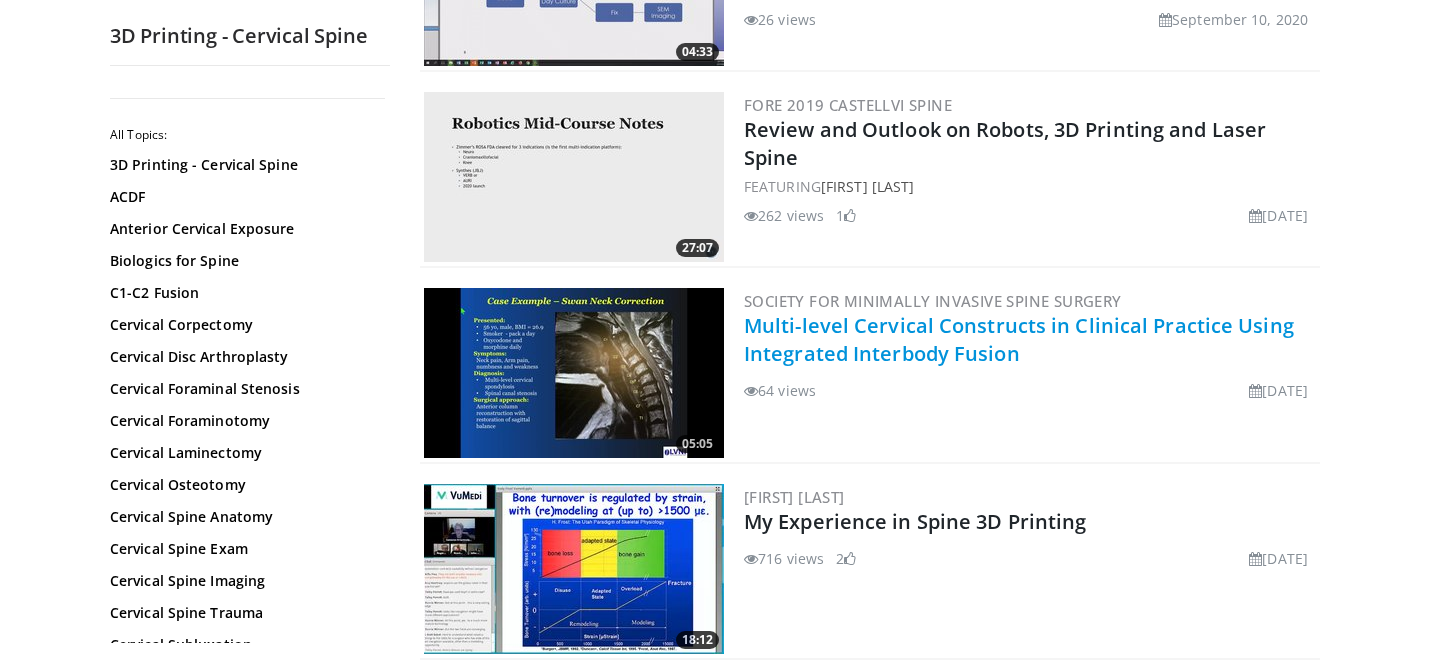 scroll, scrollTop: 1312, scrollLeft: 0, axis: vertical 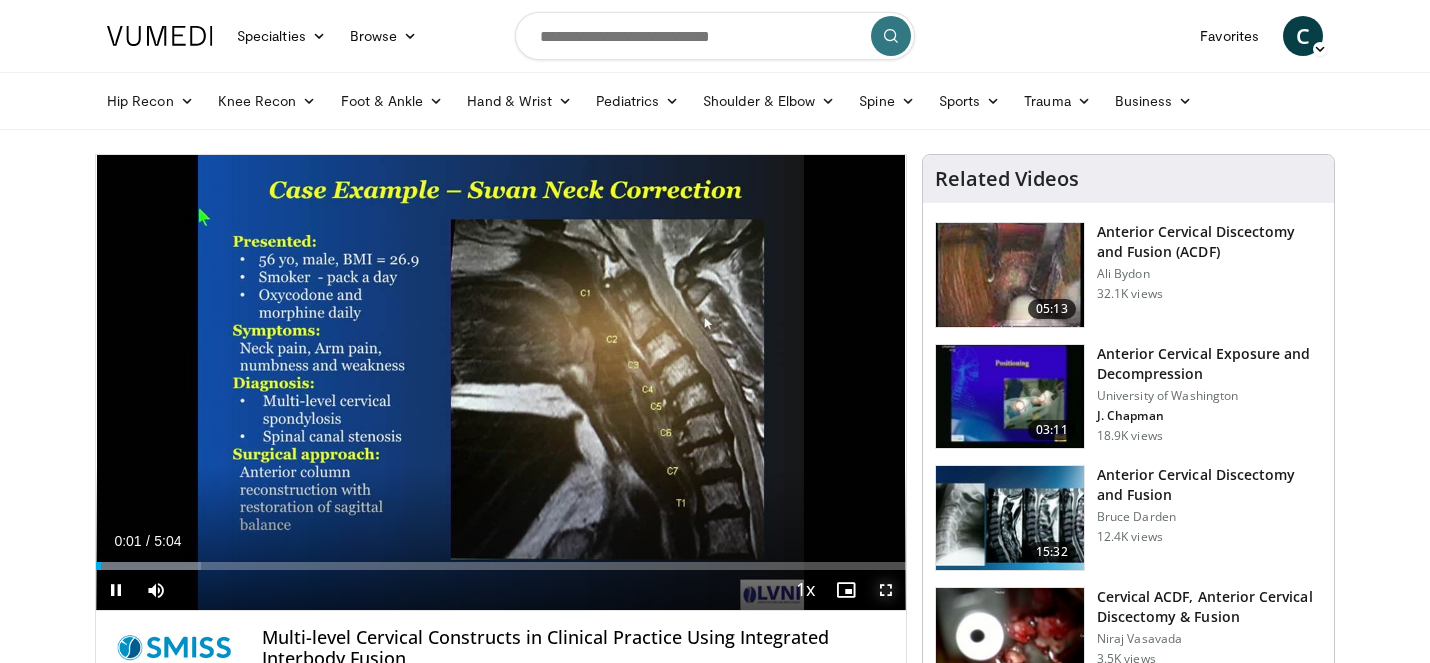 click at bounding box center (886, 590) 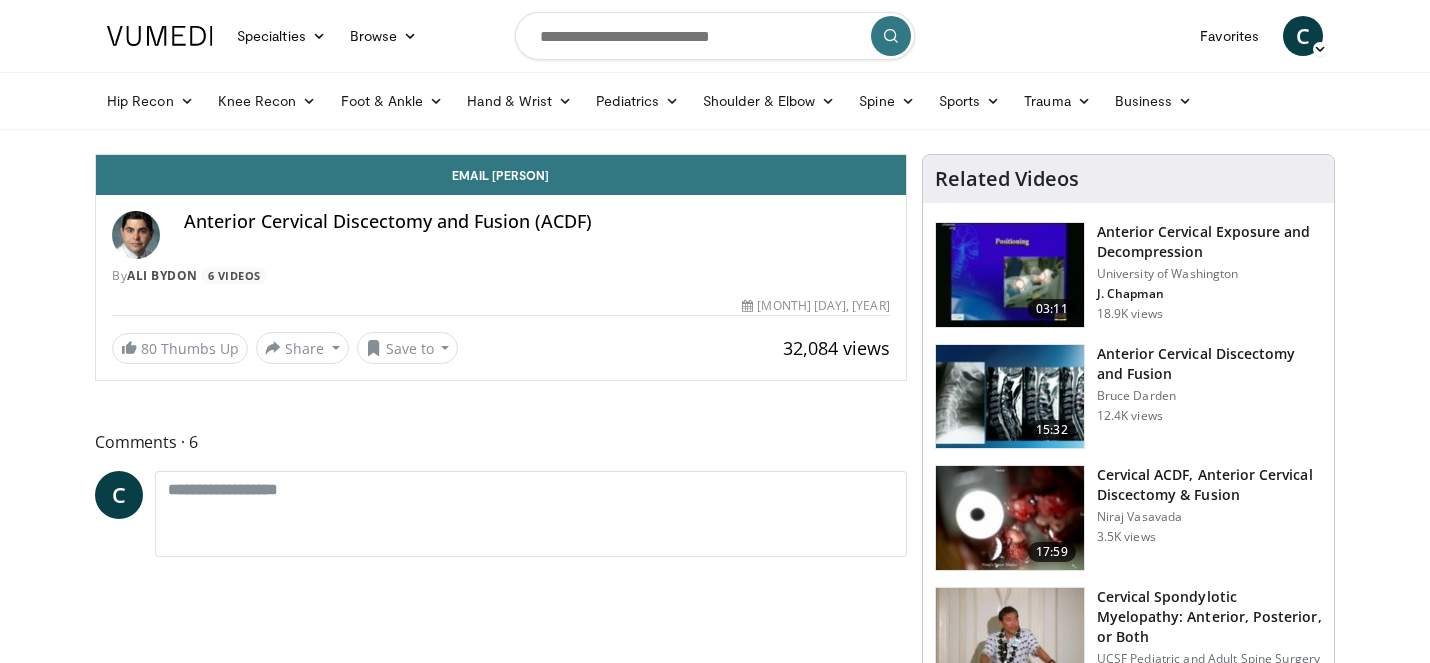 scroll, scrollTop: 0, scrollLeft: 0, axis: both 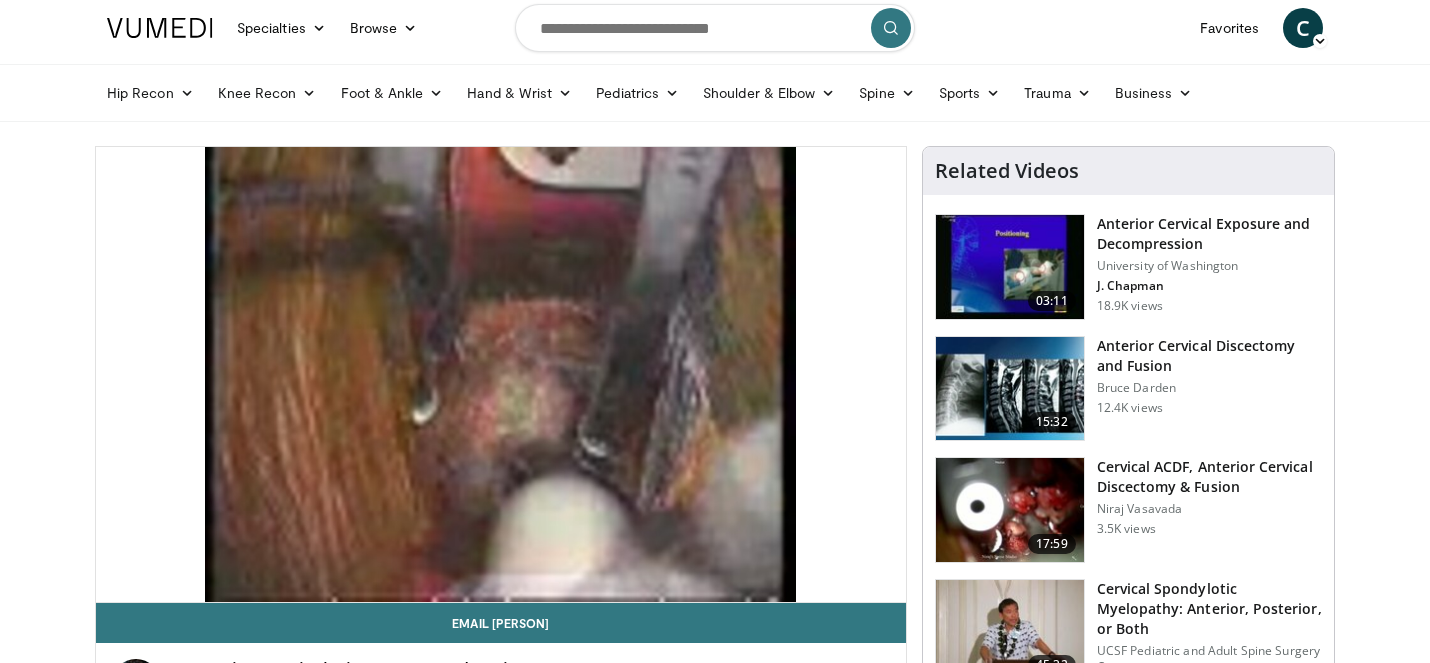 click on "Anterior Cervical Exposure and Decompression" at bounding box center (1209, 234) 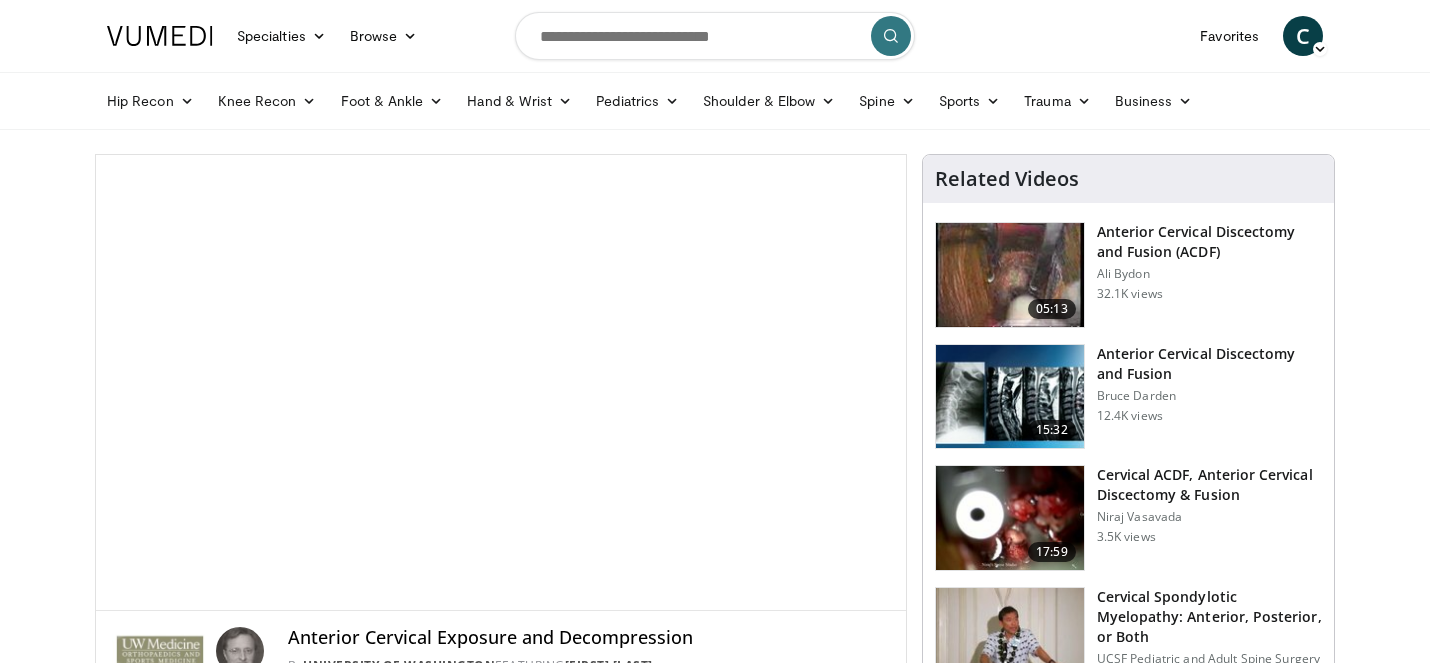 scroll, scrollTop: 0, scrollLeft: 0, axis: both 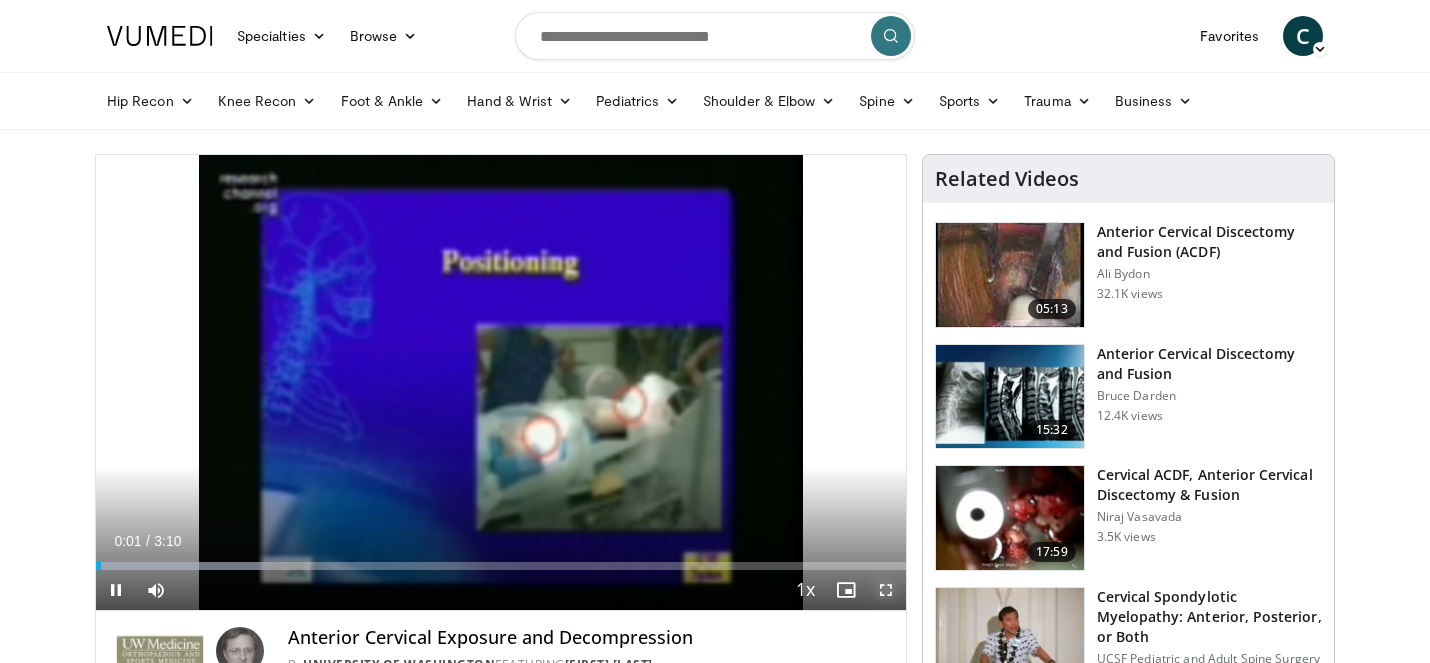 click at bounding box center (886, 590) 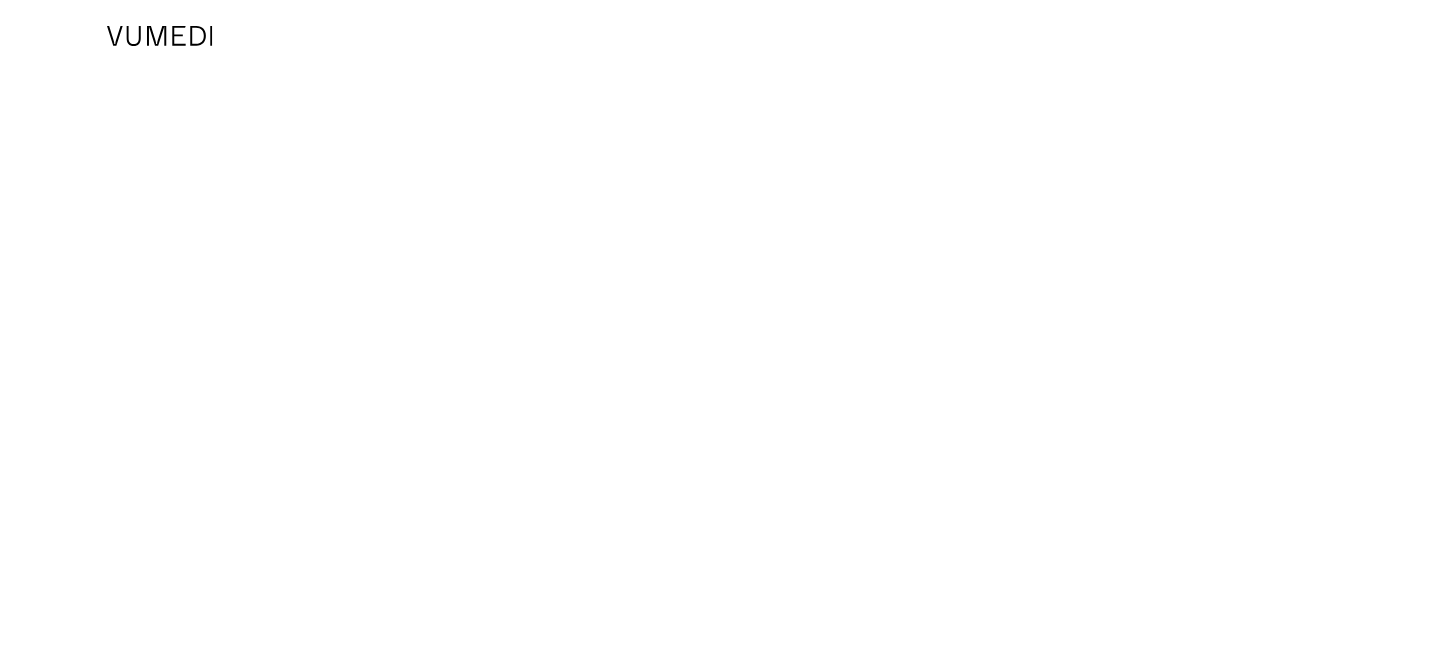 scroll, scrollTop: 0, scrollLeft: 0, axis: both 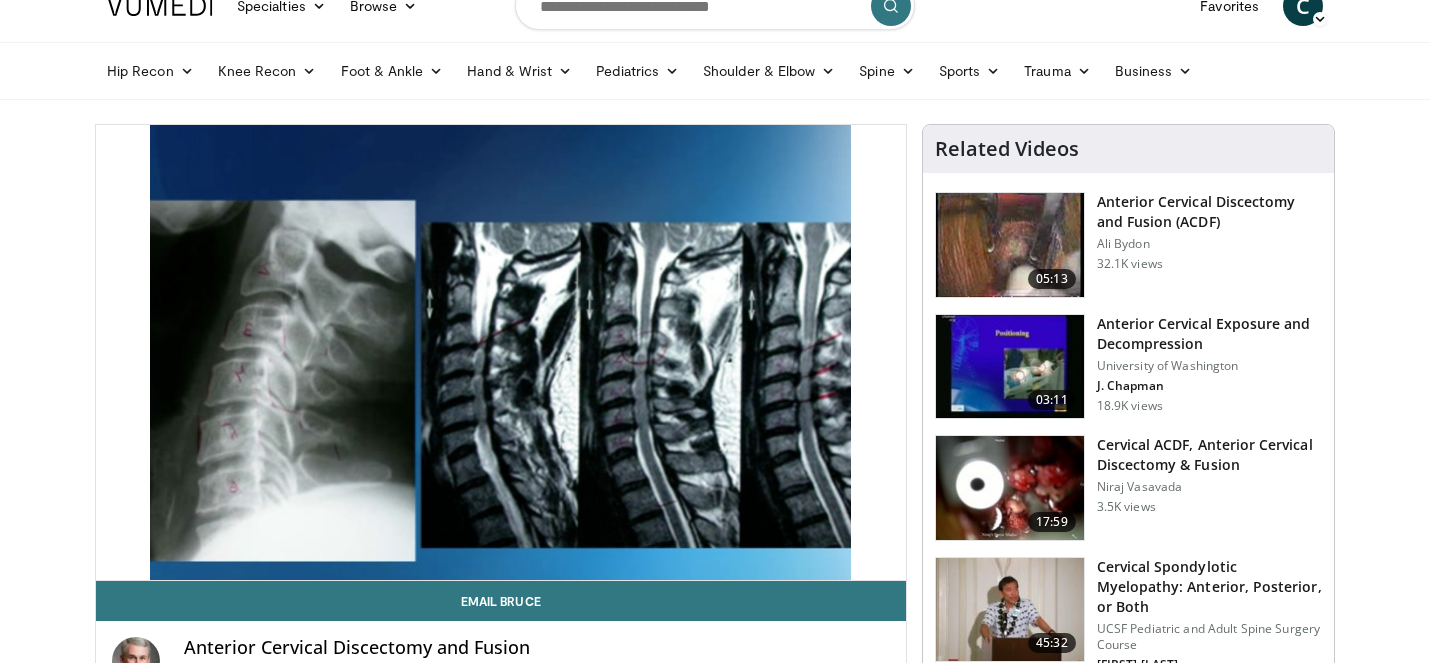 click on "Cervical ACDF, Anterior Cervical Discectomy & Fusion" at bounding box center (1209, 455) 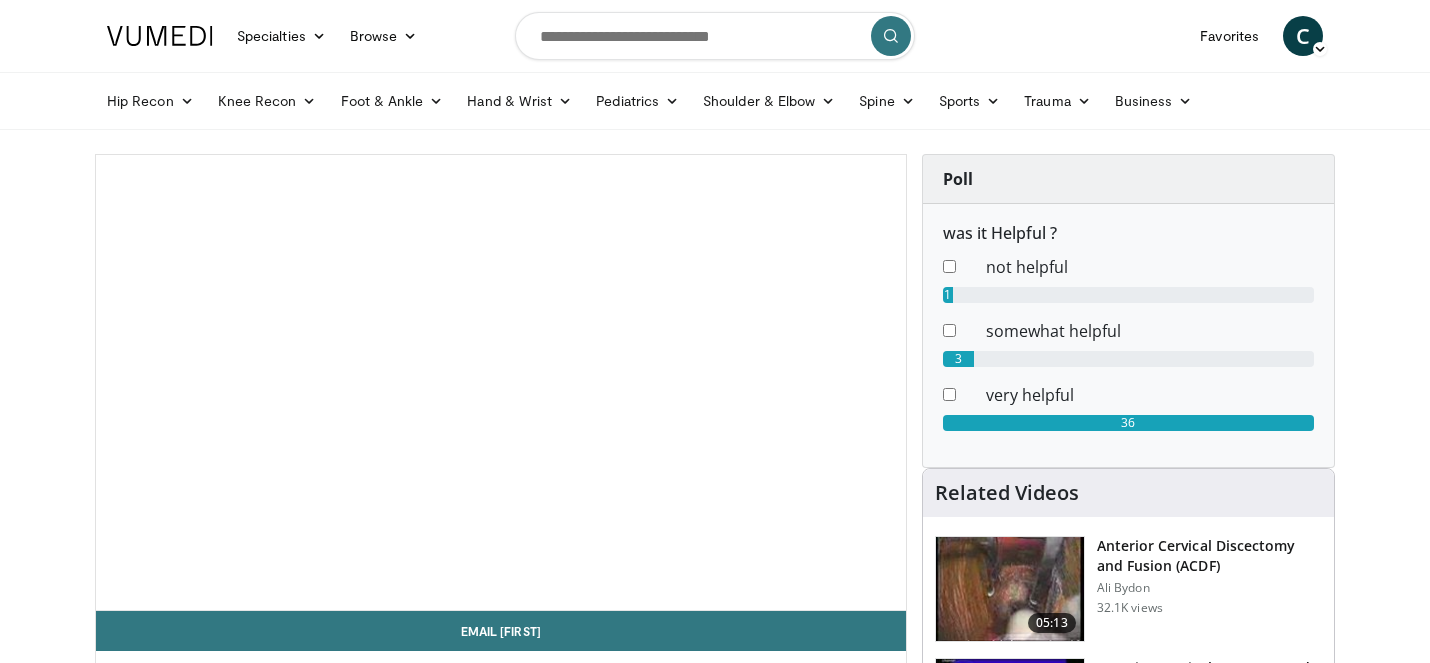 scroll, scrollTop: 0, scrollLeft: 0, axis: both 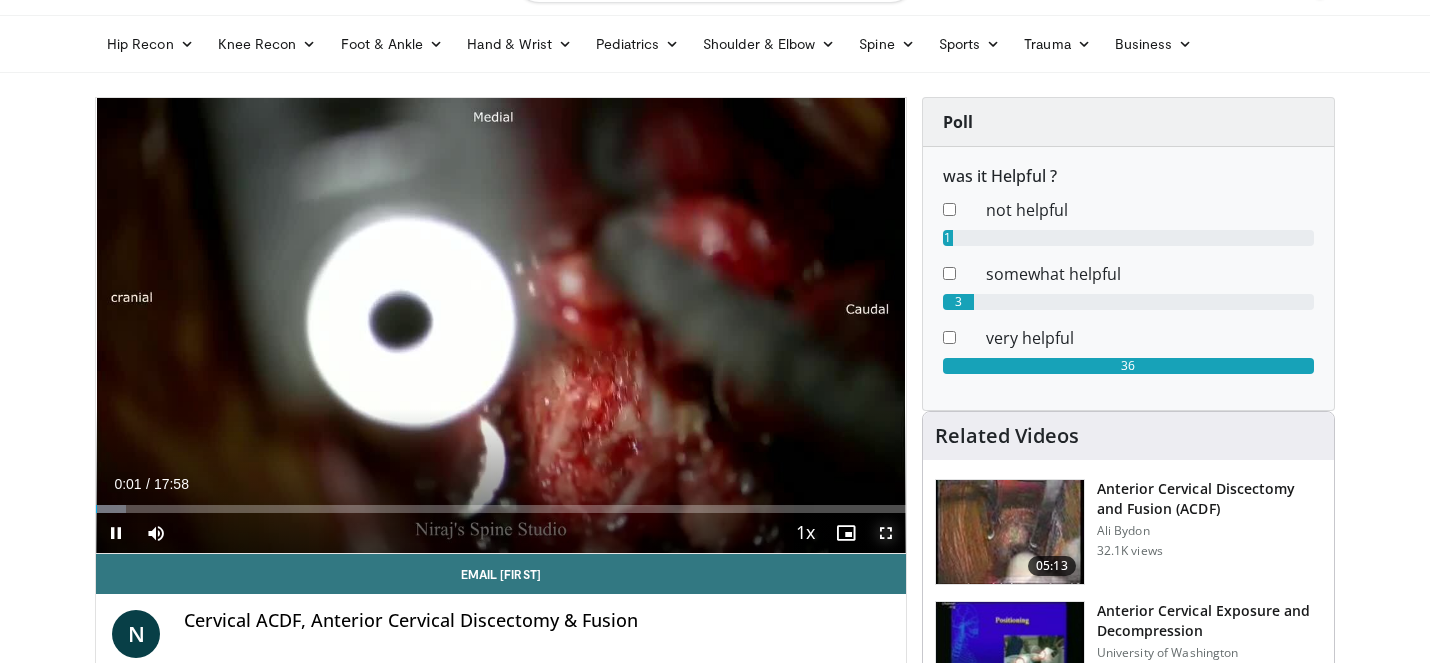 click at bounding box center (886, 533) 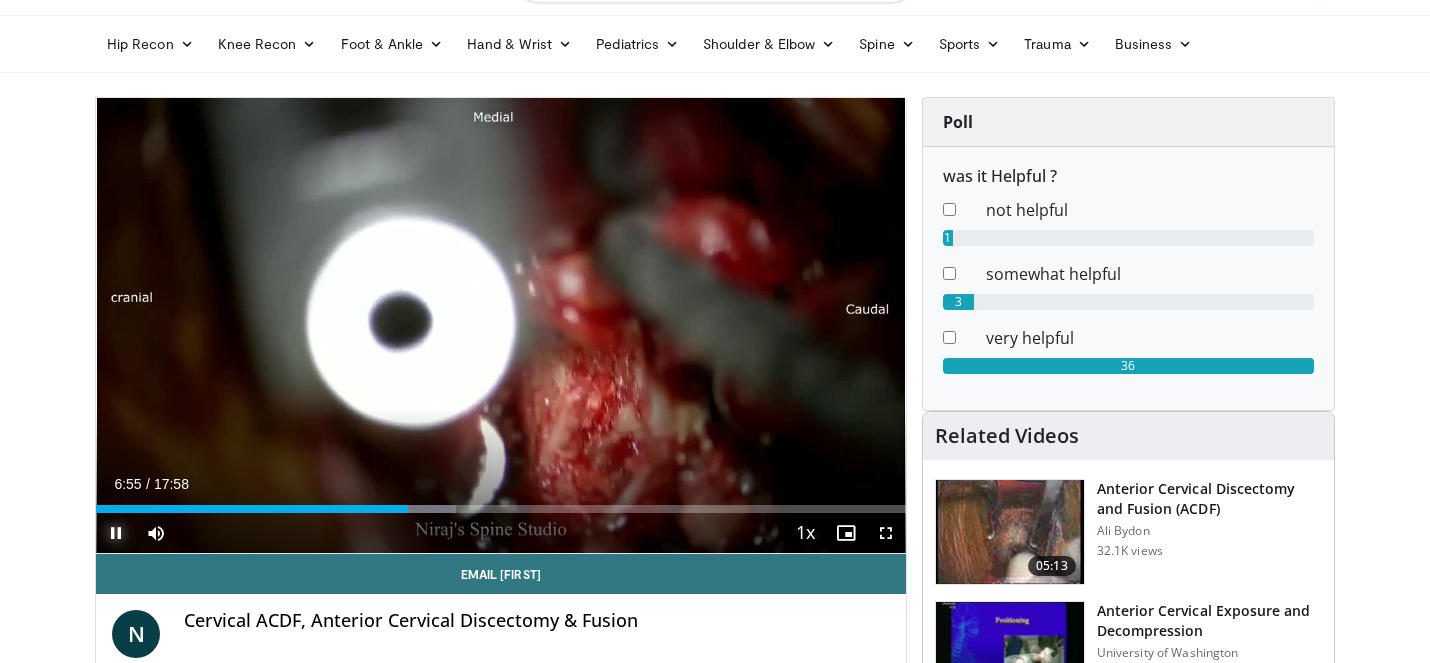 click at bounding box center (116, 533) 